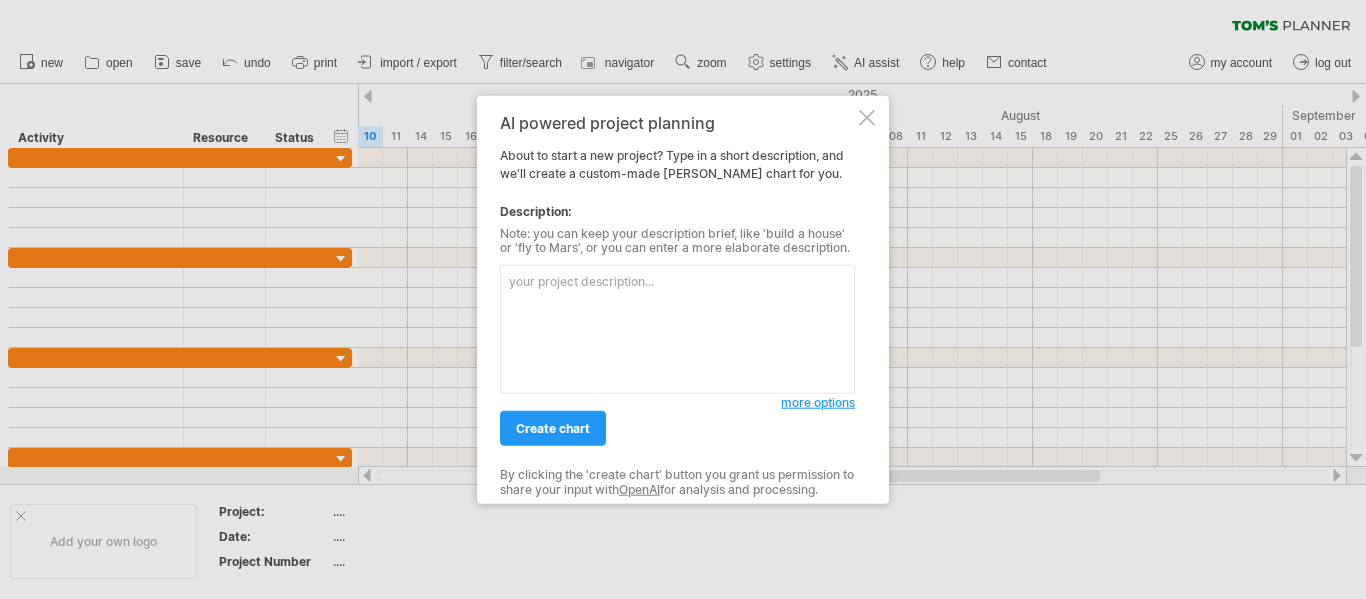 scroll, scrollTop: 0, scrollLeft: 0, axis: both 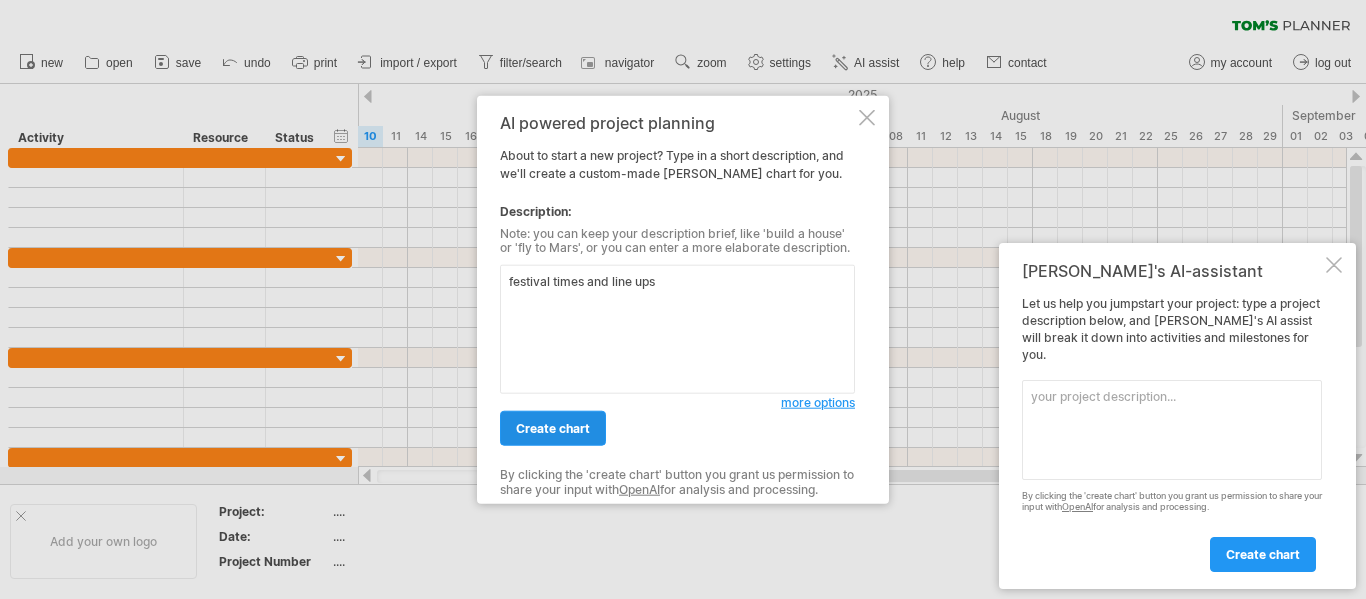 type on "festival times and line ups" 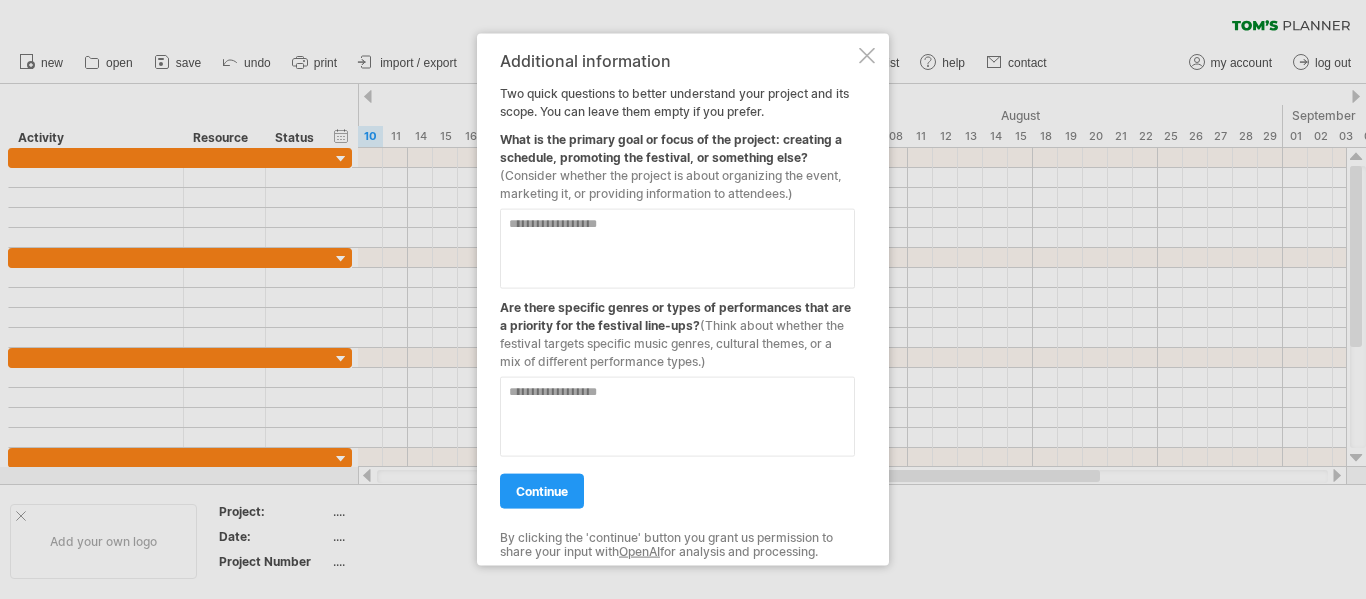 click at bounding box center (677, 248) 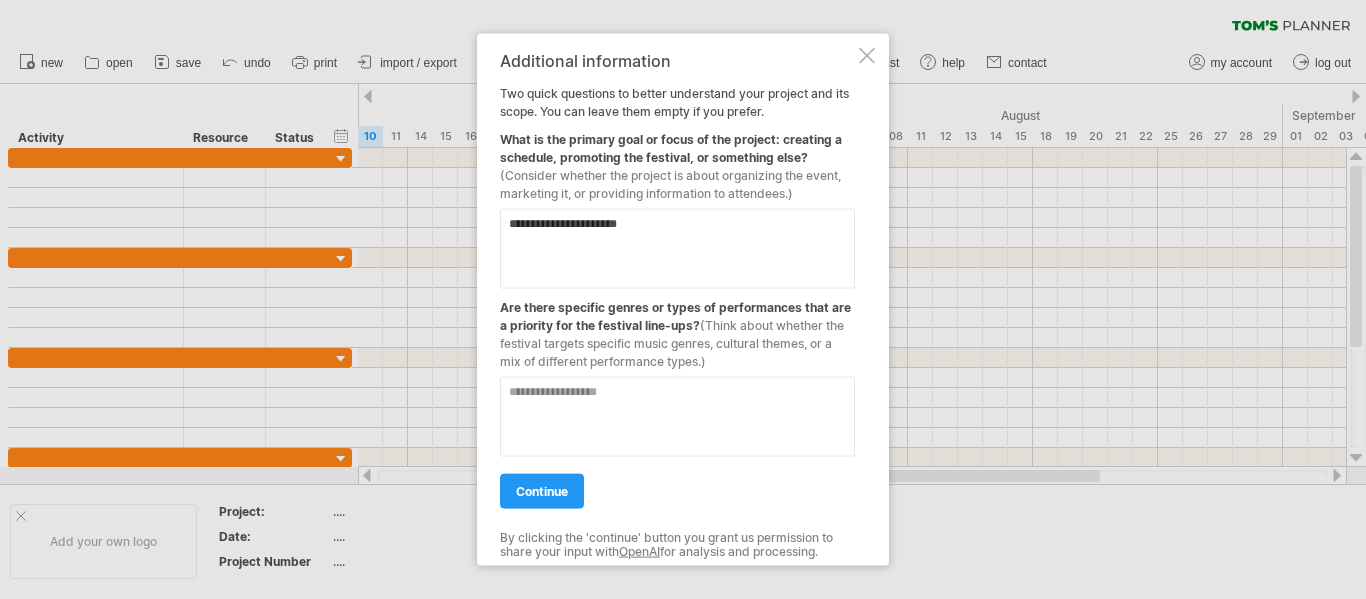 type on "**********" 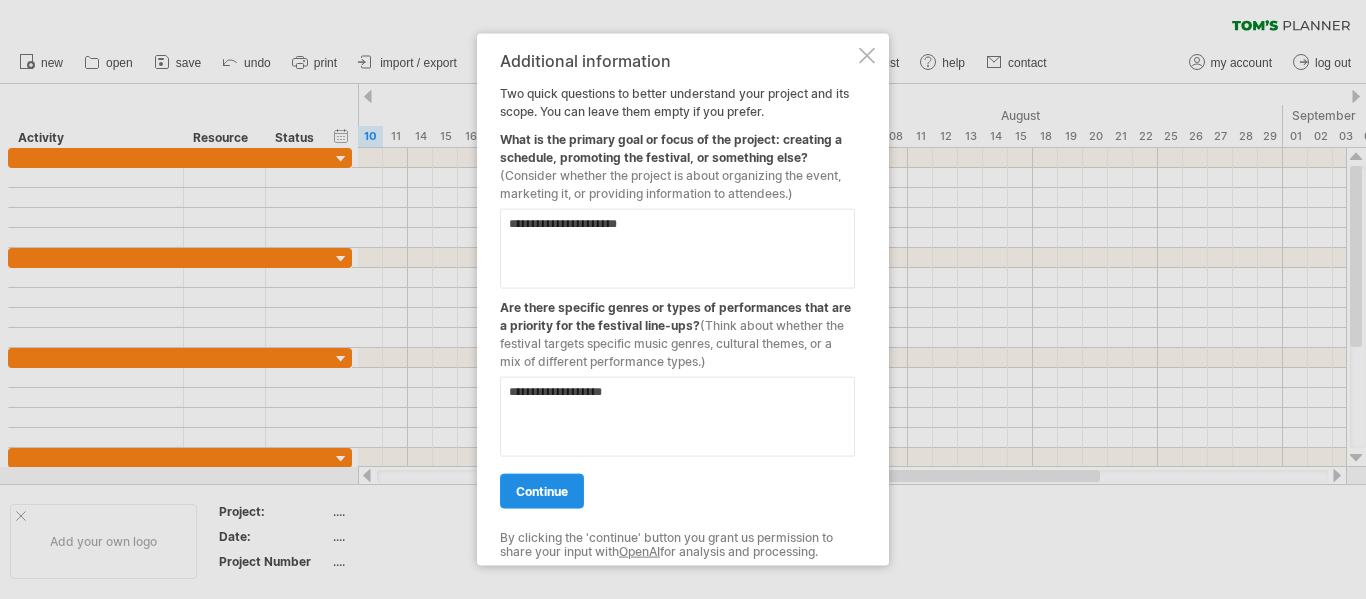 type on "**********" 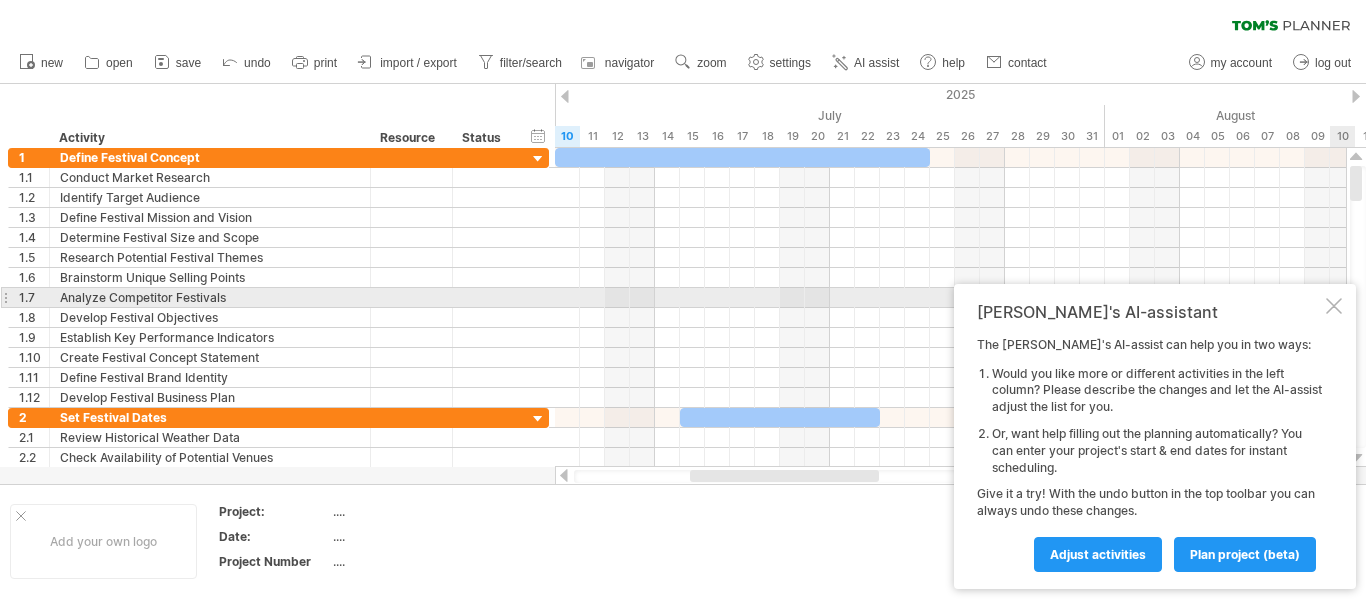 click on "[PERSON_NAME]'s AI-assistant The [PERSON_NAME]'s AI-assist can help you in two ways: Would you like more or different activities in the left column? Please describe the changes and let the AI-assist adjust the list for you. Or, want help filling out the planning automatically? You can enter your project's start & end dates for instant scheduling. Give it a try! With the undo button in the top toolbar you can always undo these changes. Adjust activities    plan project (beta)" at bounding box center (1155, 436) 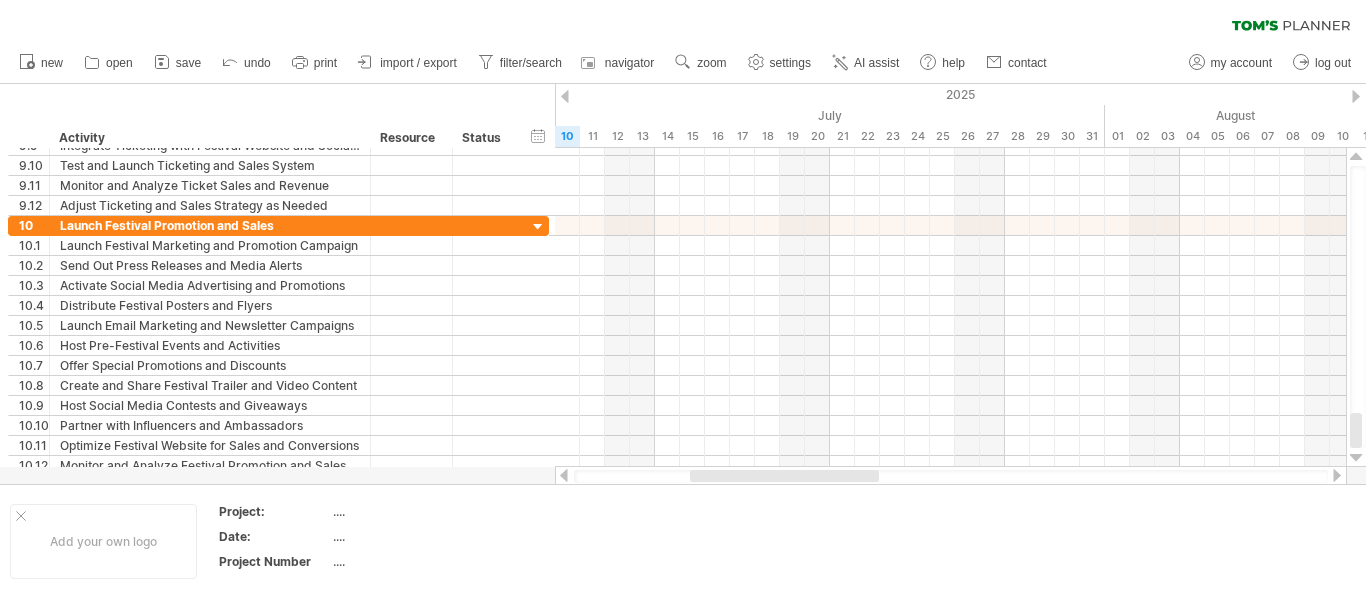 drag, startPoint x: 1358, startPoint y: 184, endPoint x: 1361, endPoint y: 646, distance: 462.00974 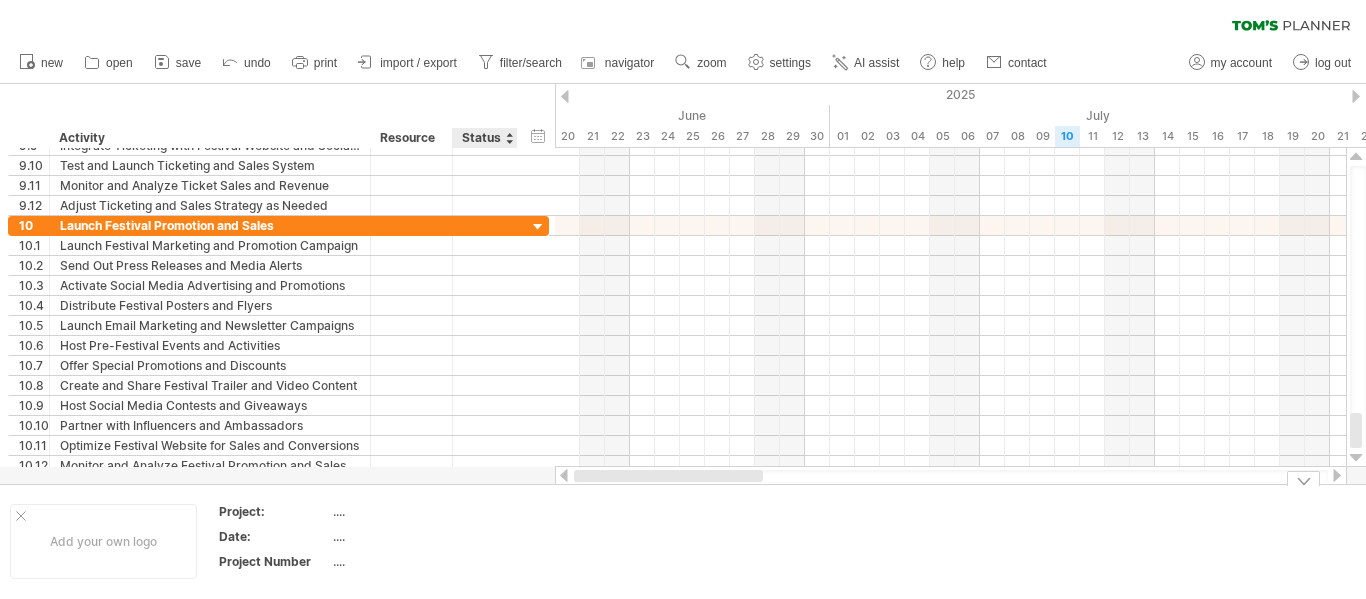 drag, startPoint x: 758, startPoint y: 474, endPoint x: 523, endPoint y: 518, distance: 239.08366 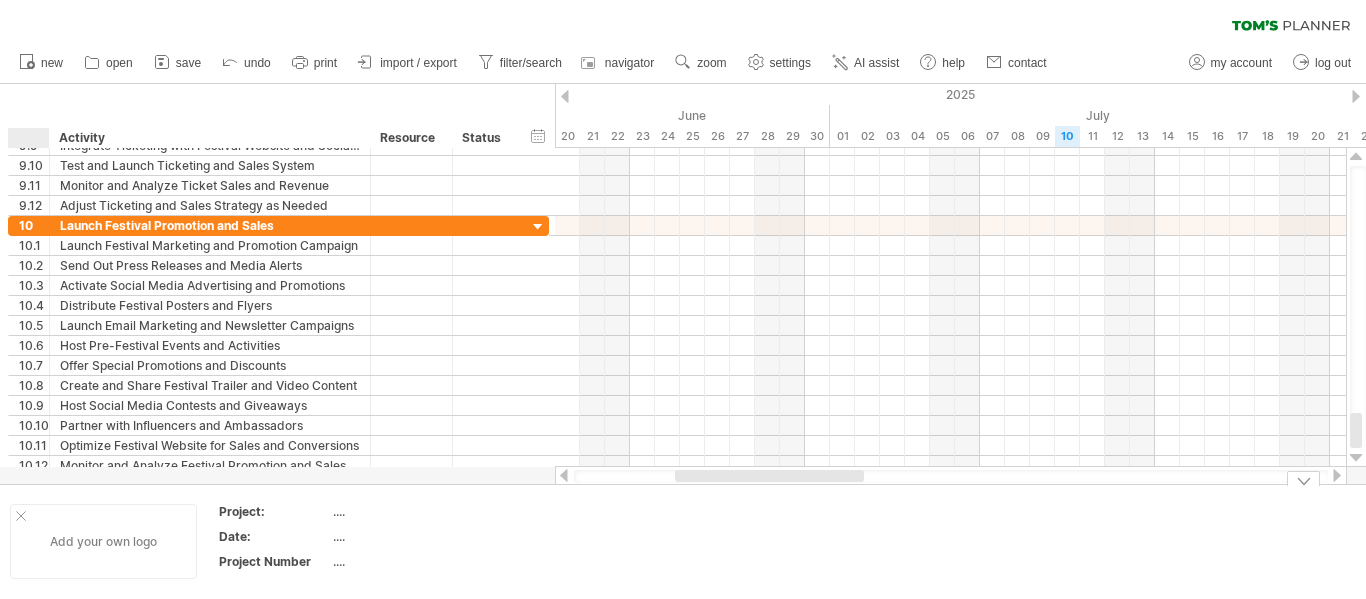 click on "Add your own logo" at bounding box center (103, 541) 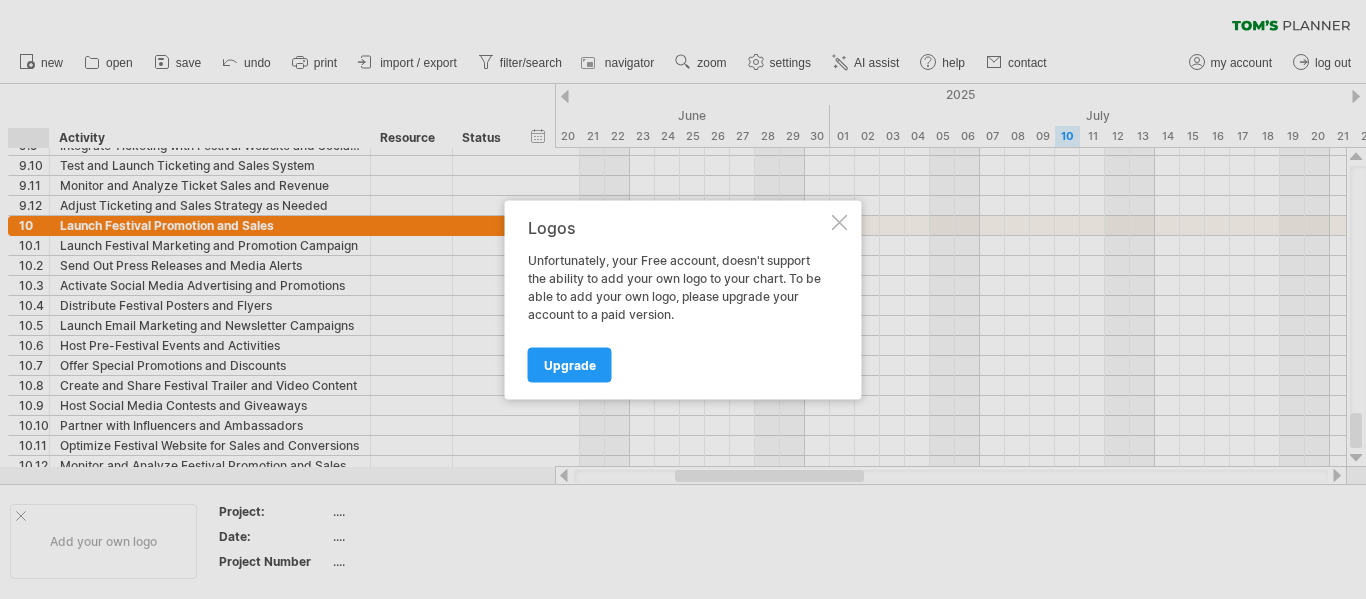 click at bounding box center [683, 299] 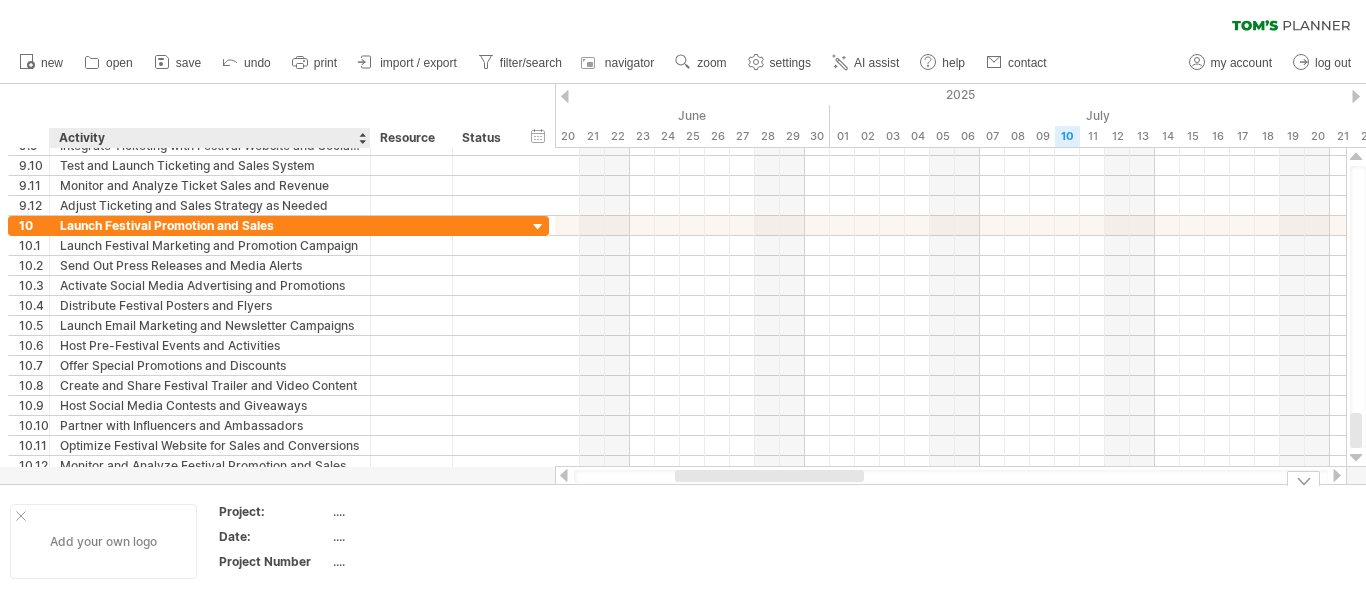 click on "Add your own logo" at bounding box center [103, 541] 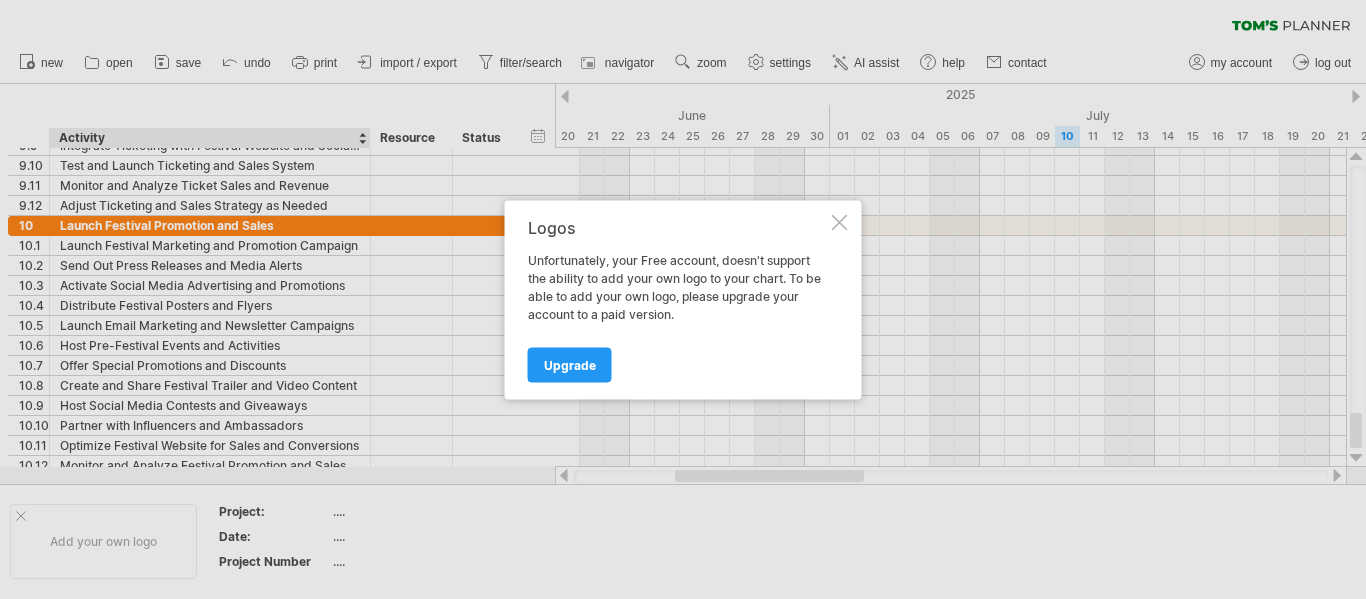click on "Logos Unfortunately, your Free account, doesn't support the ability to add your own logo to your chart. To be able to add your own logo, please upgrade your account to a paid version. Upgrade" at bounding box center (683, 299) 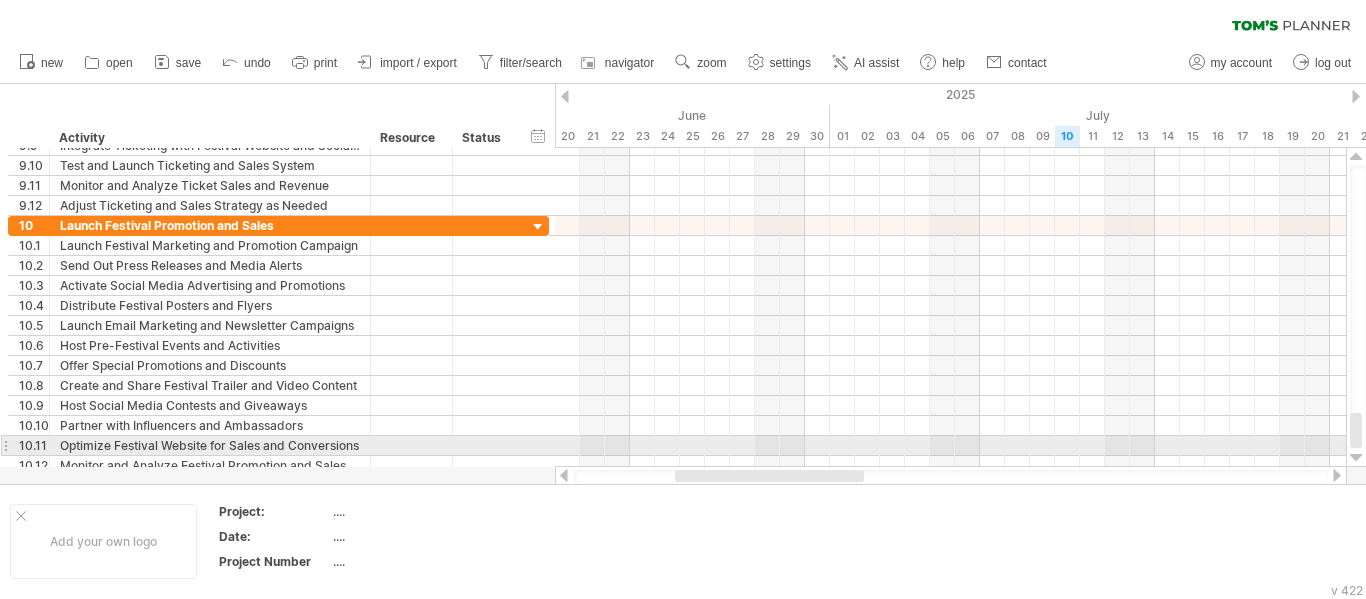click at bounding box center [1356, 458] 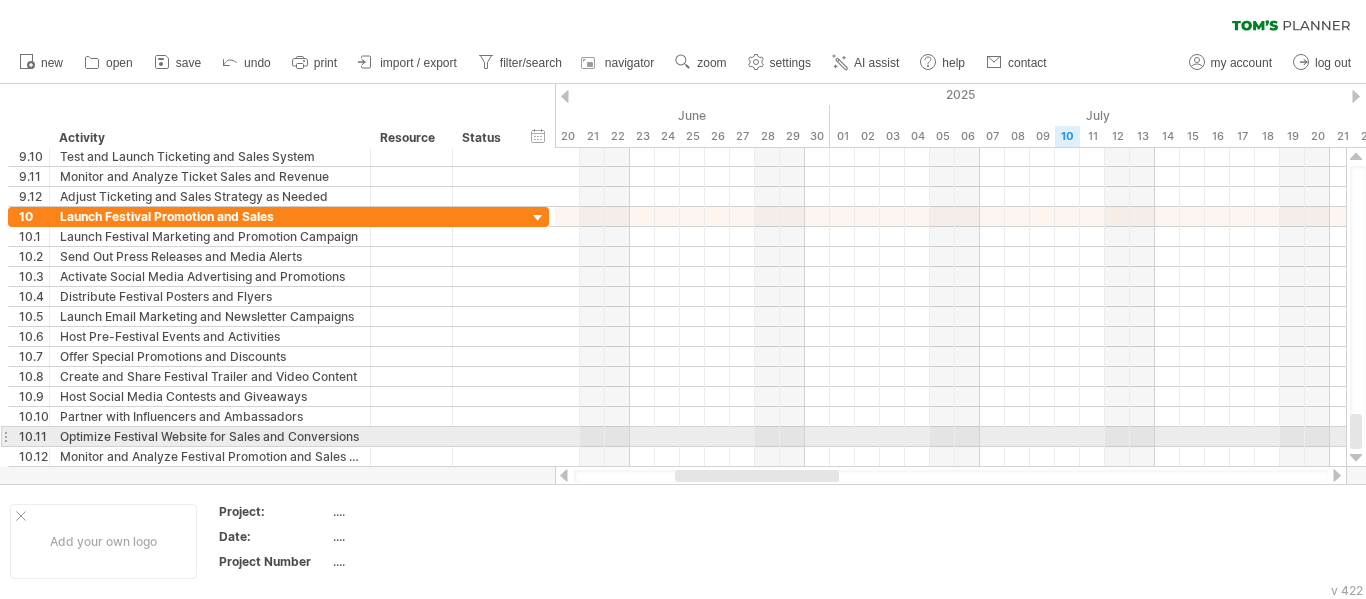 click at bounding box center [1356, 458] 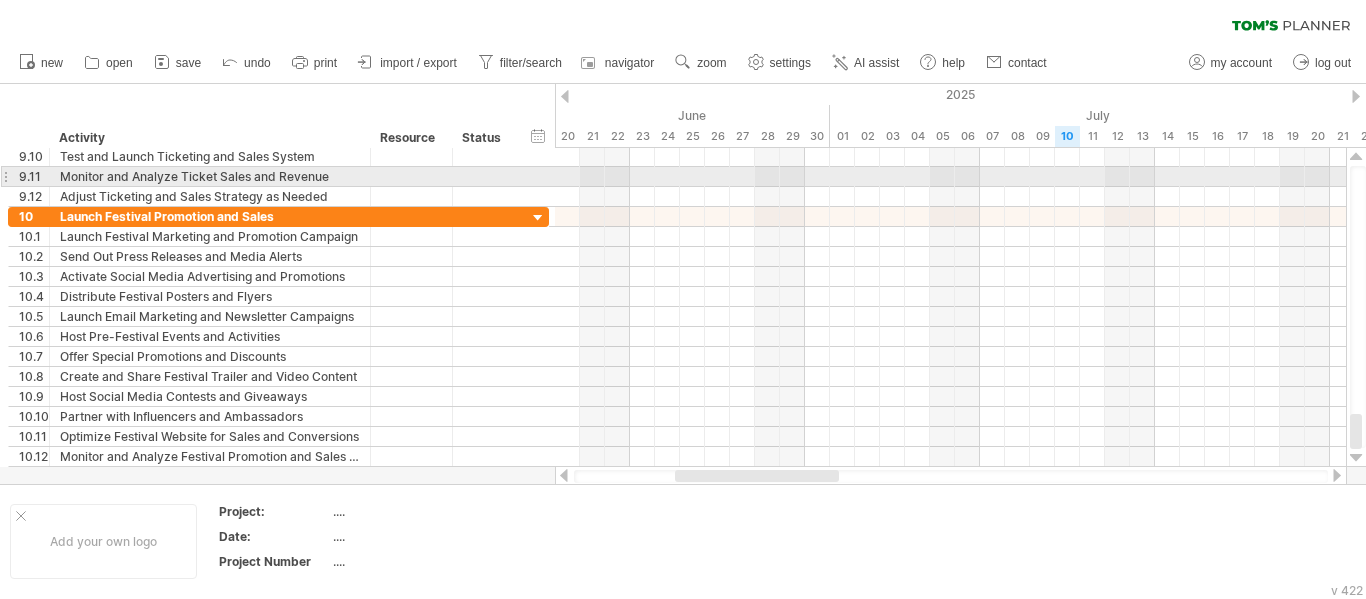click at bounding box center (1358, 307) 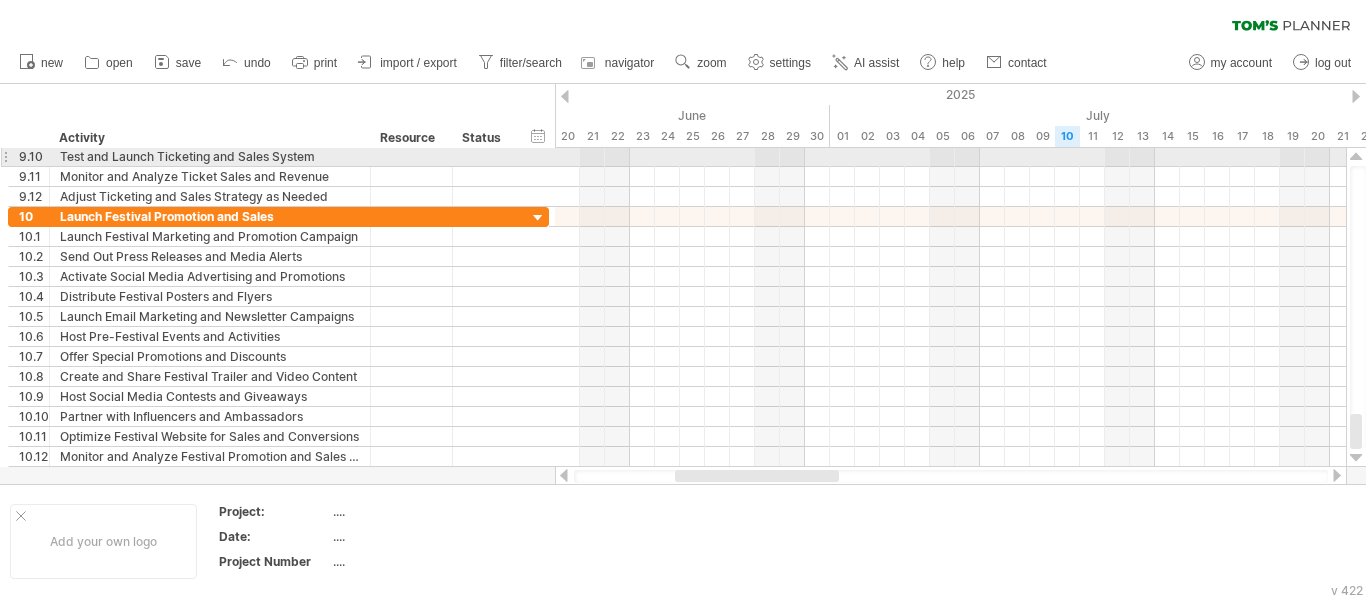 click at bounding box center [1356, 157] 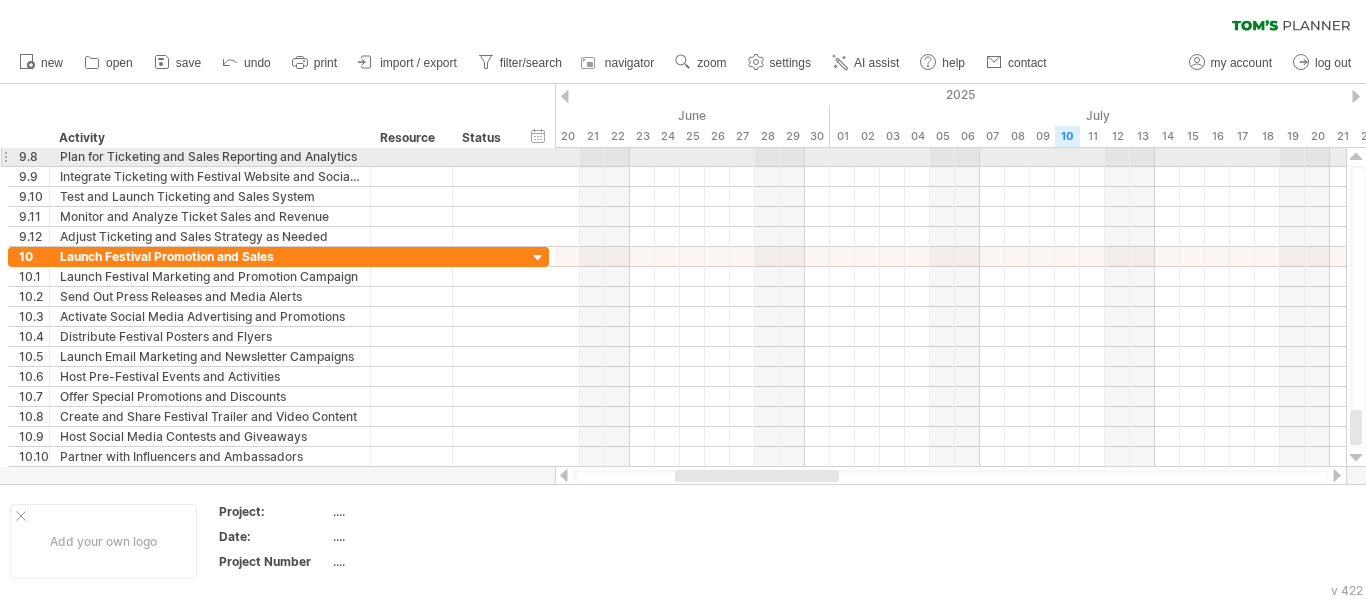 click at bounding box center (1356, 157) 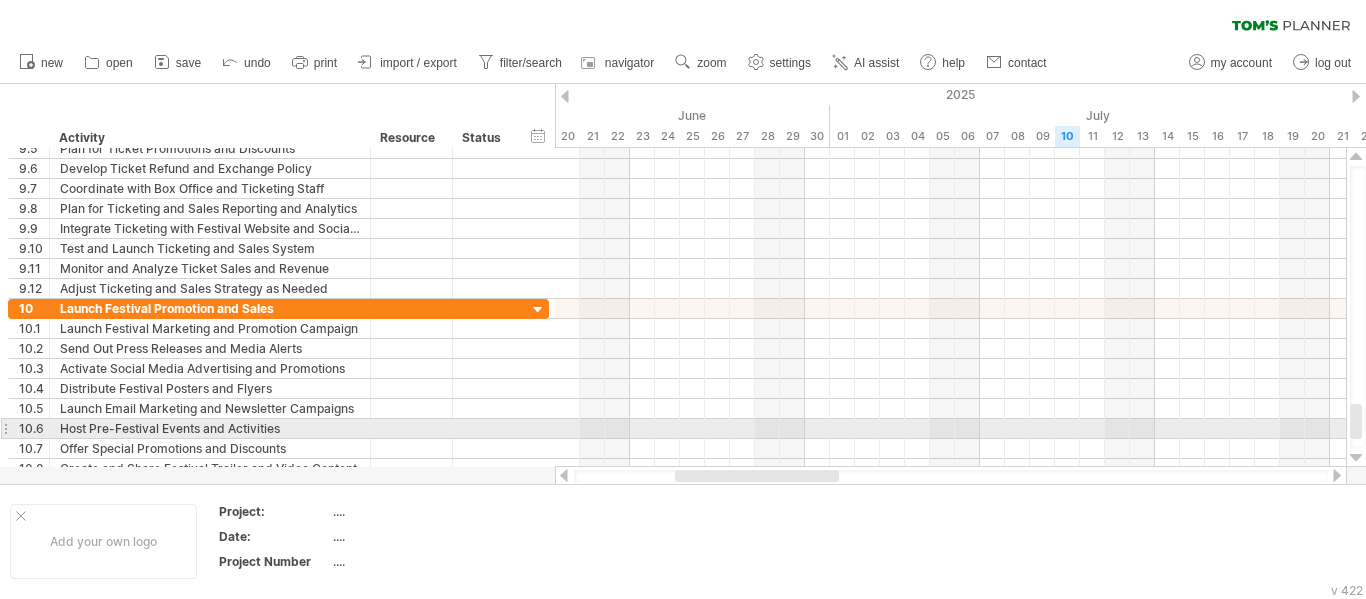 click at bounding box center [1356, 421] 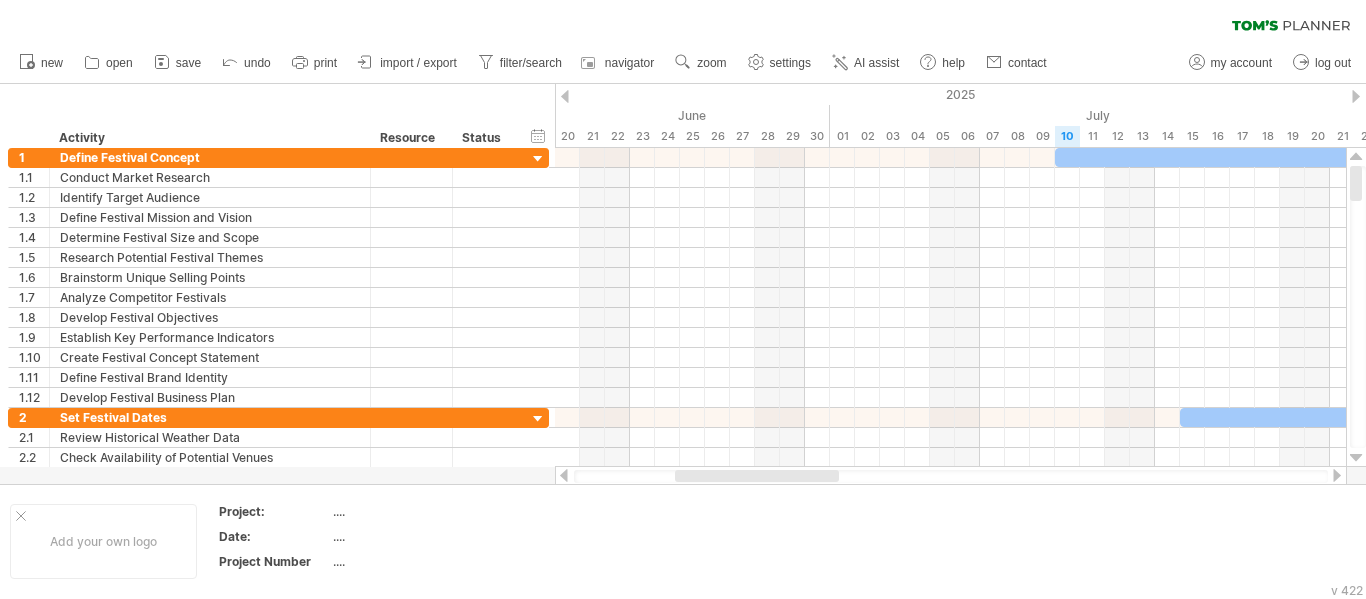 drag, startPoint x: 1360, startPoint y: 416, endPoint x: 1365, endPoint y: 74, distance: 342.03656 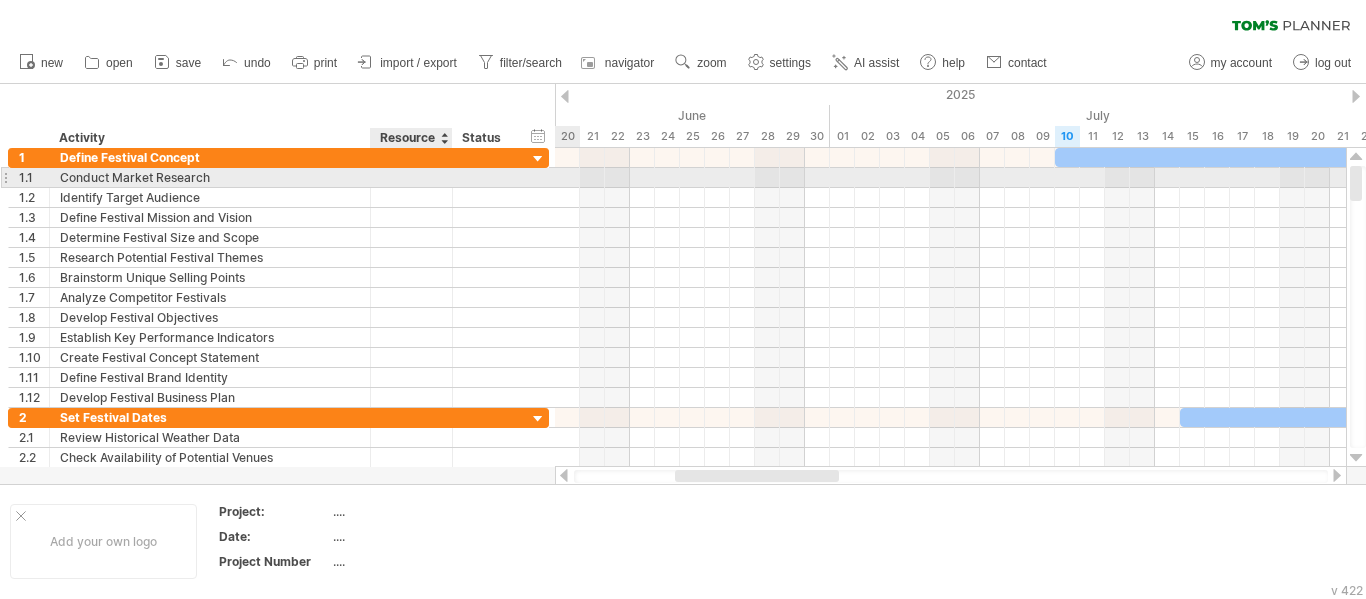 click at bounding box center (411, 177) 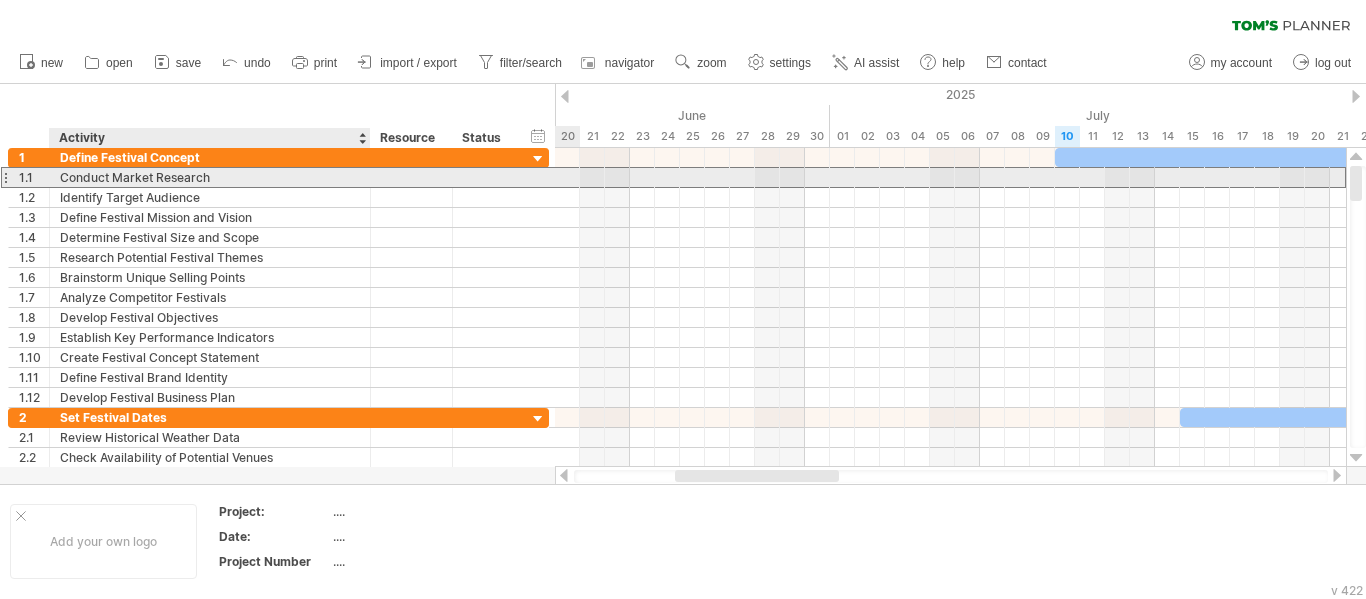 click on "Conduct Market Research" at bounding box center [210, 177] 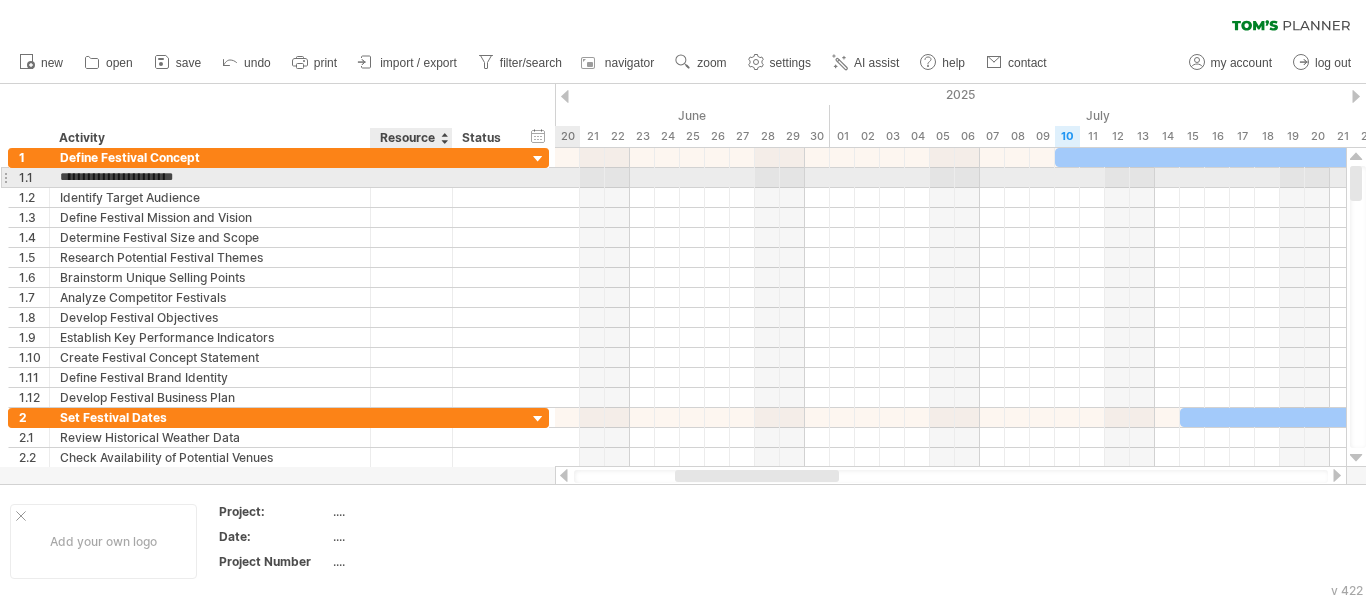 click at bounding box center [411, 177] 